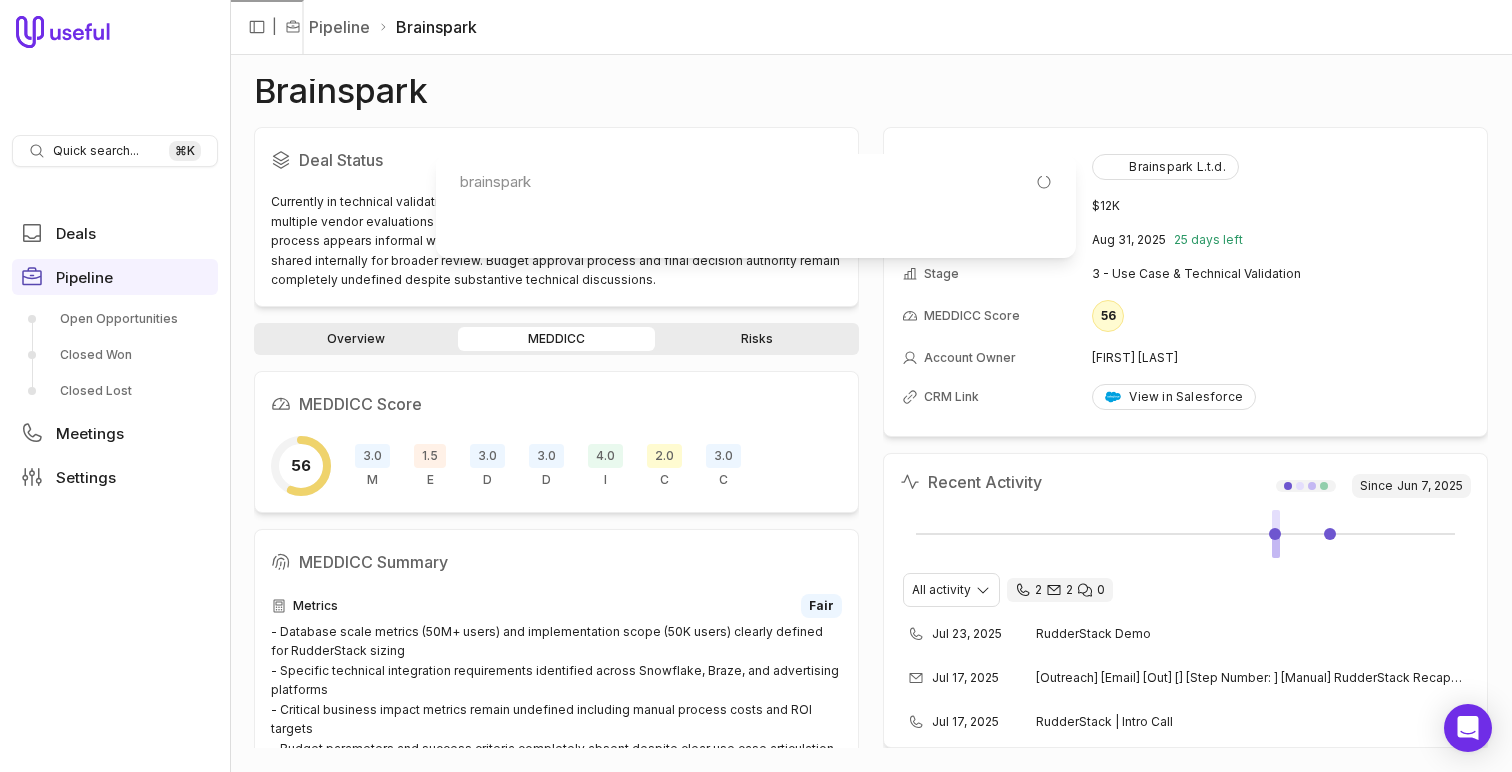 scroll, scrollTop: 0, scrollLeft: 0, axis: both 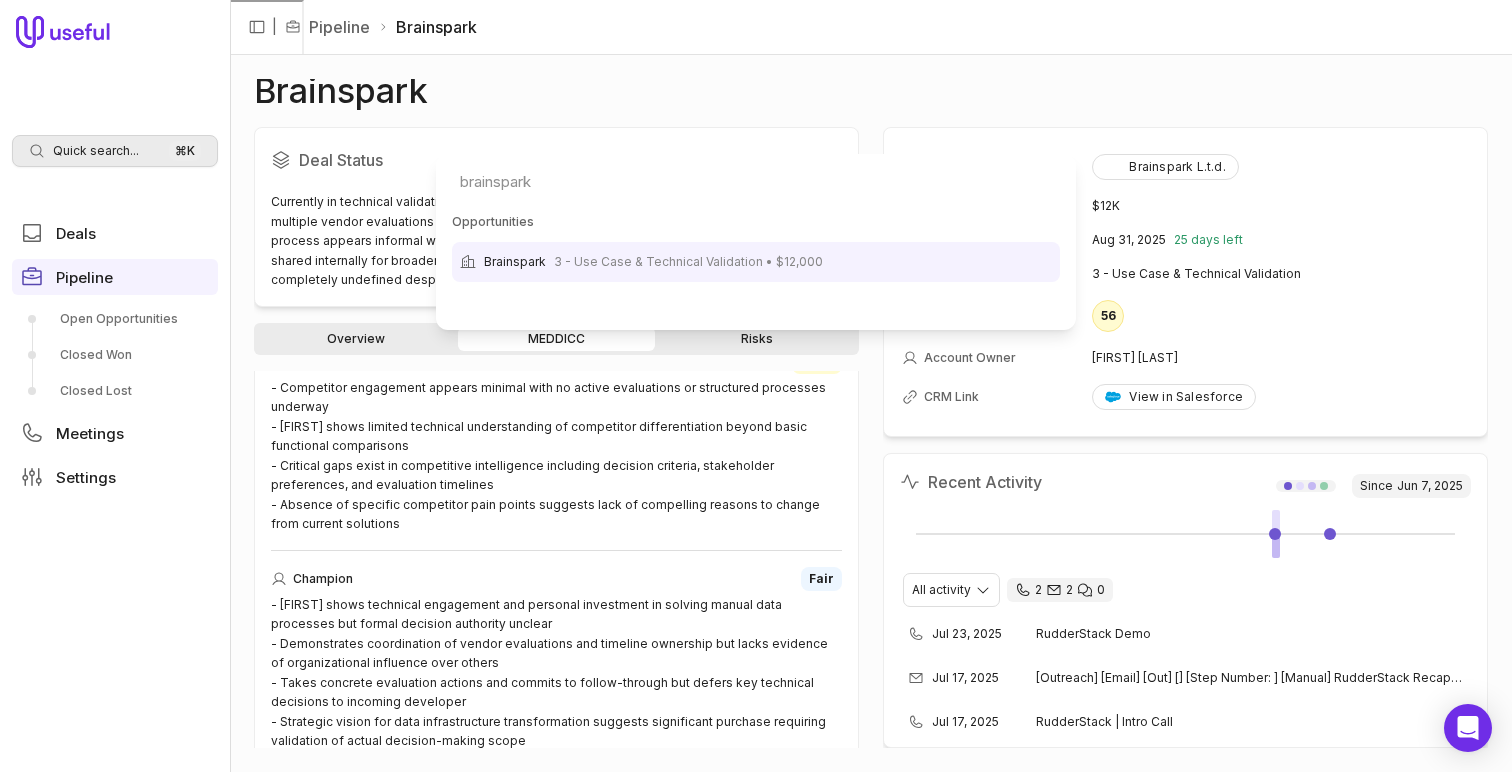 click on "Quick search... ⌘ K Deals Pipeline Open Opportunities Closed Won Closed Lost Meetings Settings | Pipeline Brainspark Brainspark Deal Status Last updated   Jul 23, 2025, 11:36 AM PDT Currently in technical validation stage with demo scheduled for July 23rd. Ronald is coordinating multiple vendor evaluations (Braze, Snowflake) with implementation timeline of August 1-15. The process appears informal without structured evaluation criteria. Technical demo recording will be shared internally for broader review. Budget approval process and final decision authority remain completely undefined despite substantive technical discussions. Overview MEDDICC Risks MEDDICC Score 56 3.0 M 1.5 E 3.0 D 3.0 D 4.0 I 2.0 C 3.0 C MEDDICC Summary Metrics Fair Economic Buyer Poor Decision Process Fair Decision Criteria Fair Indicate Pain Strong Competition Weak Champion Fair Account Brainspark L.t.d. Amount $12K Close Date Aug 31, 2025 25 days left Stage 3 - Use Case & Technical Validation MEDDICC Score 56 Account Owner CRM Link" at bounding box center [756, 386] 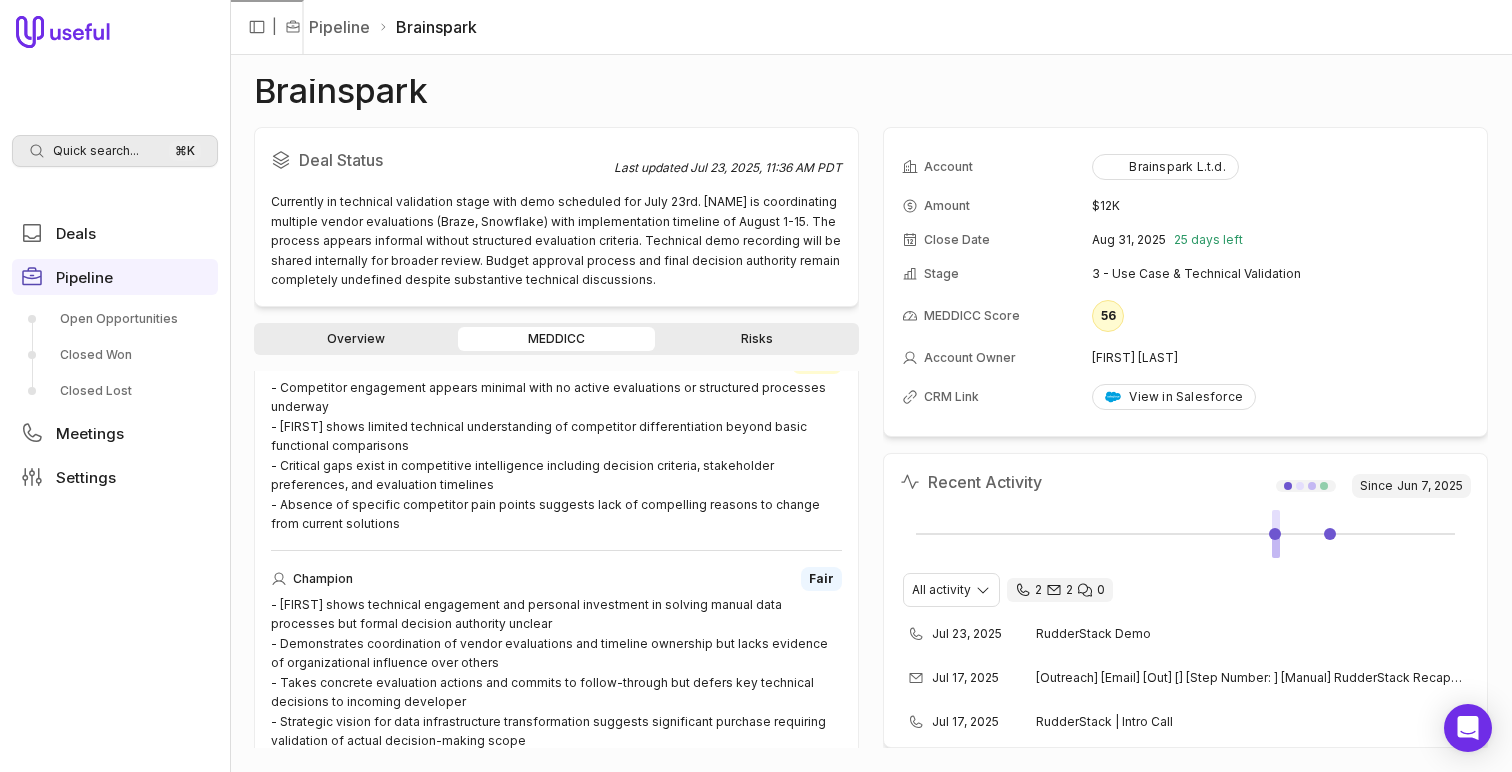 click on "Quick search..." at bounding box center (96, 151) 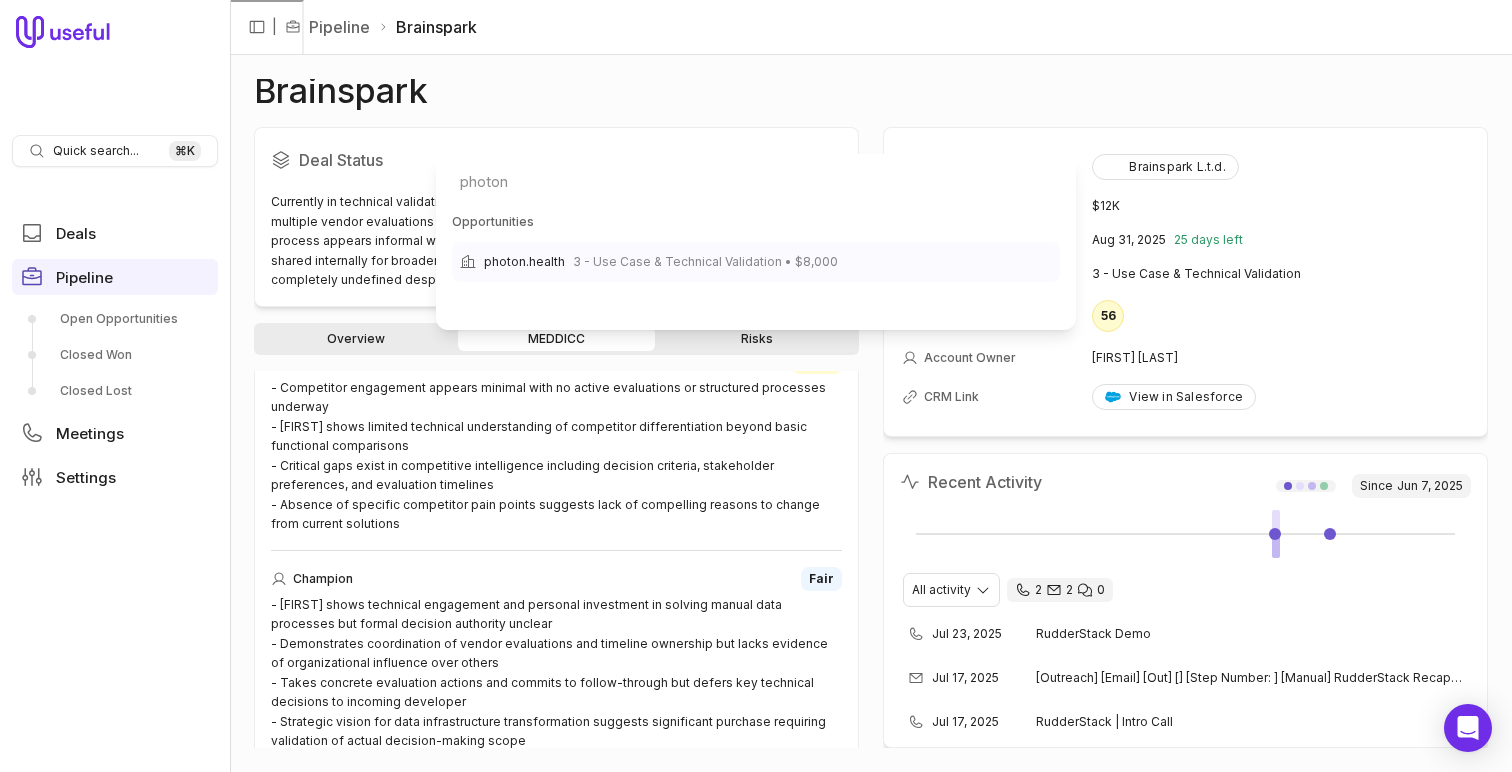 type on "photon" 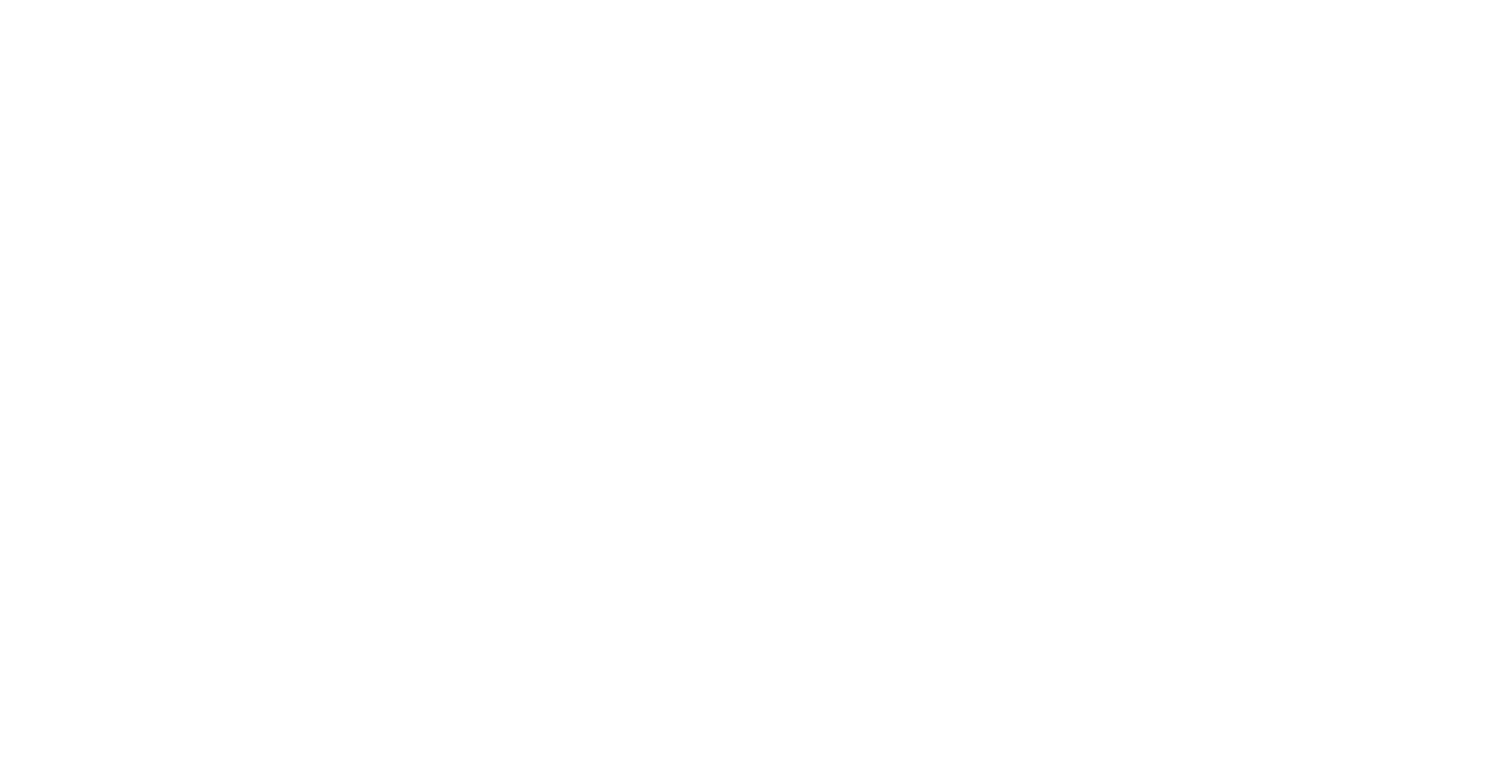 scroll, scrollTop: 0, scrollLeft: 0, axis: both 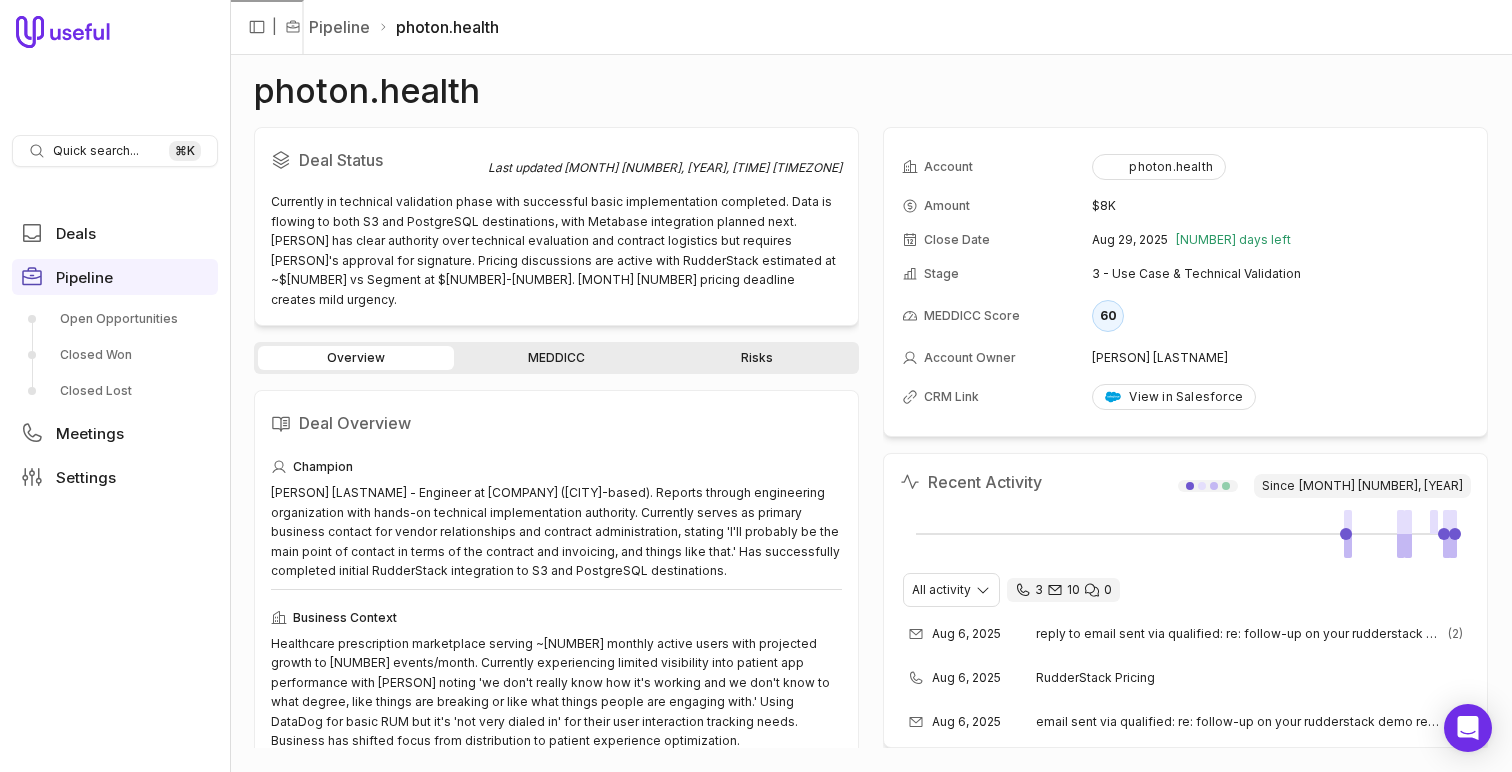 click on "MEDDICC" at bounding box center [556, 358] 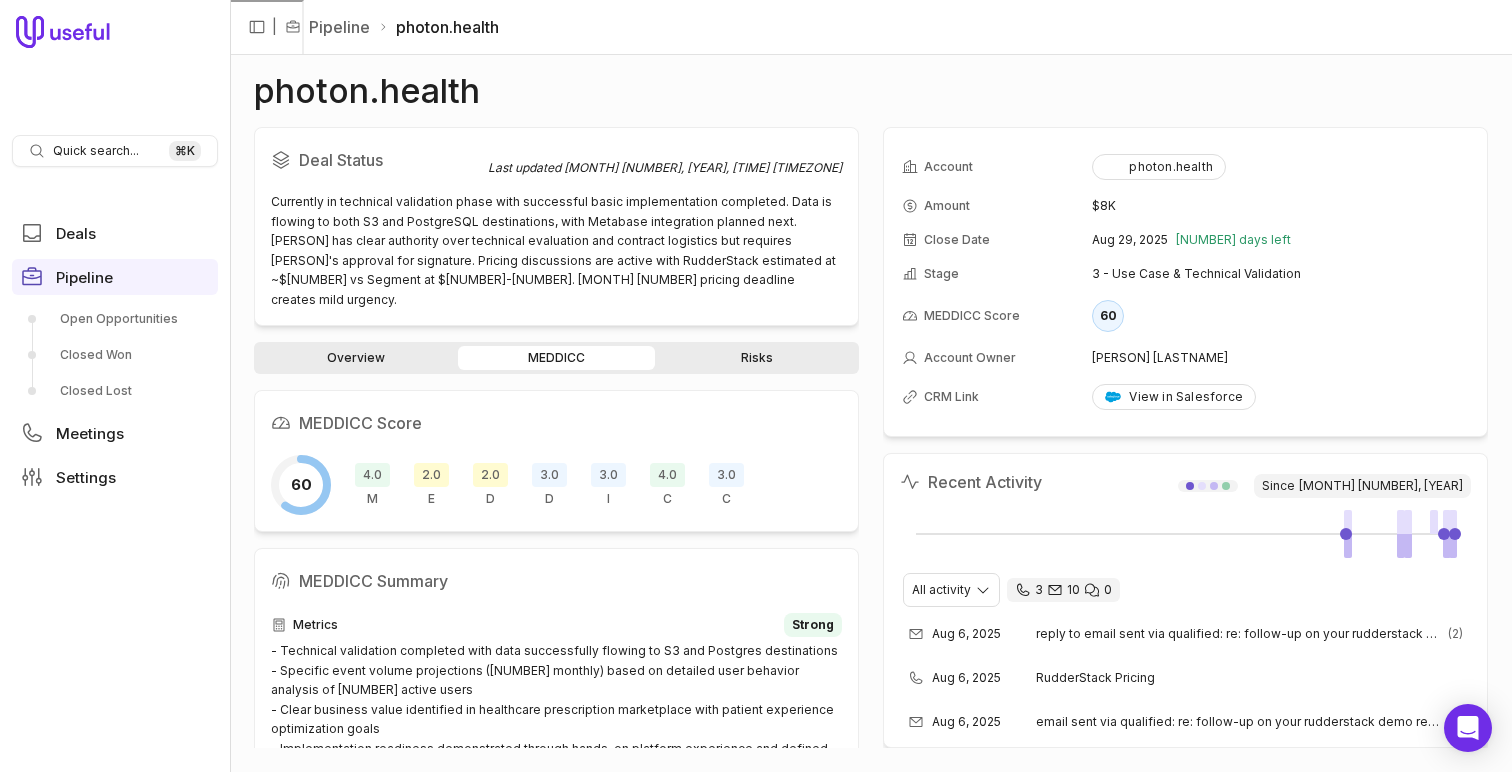 click on "2.0" at bounding box center [431, 475] 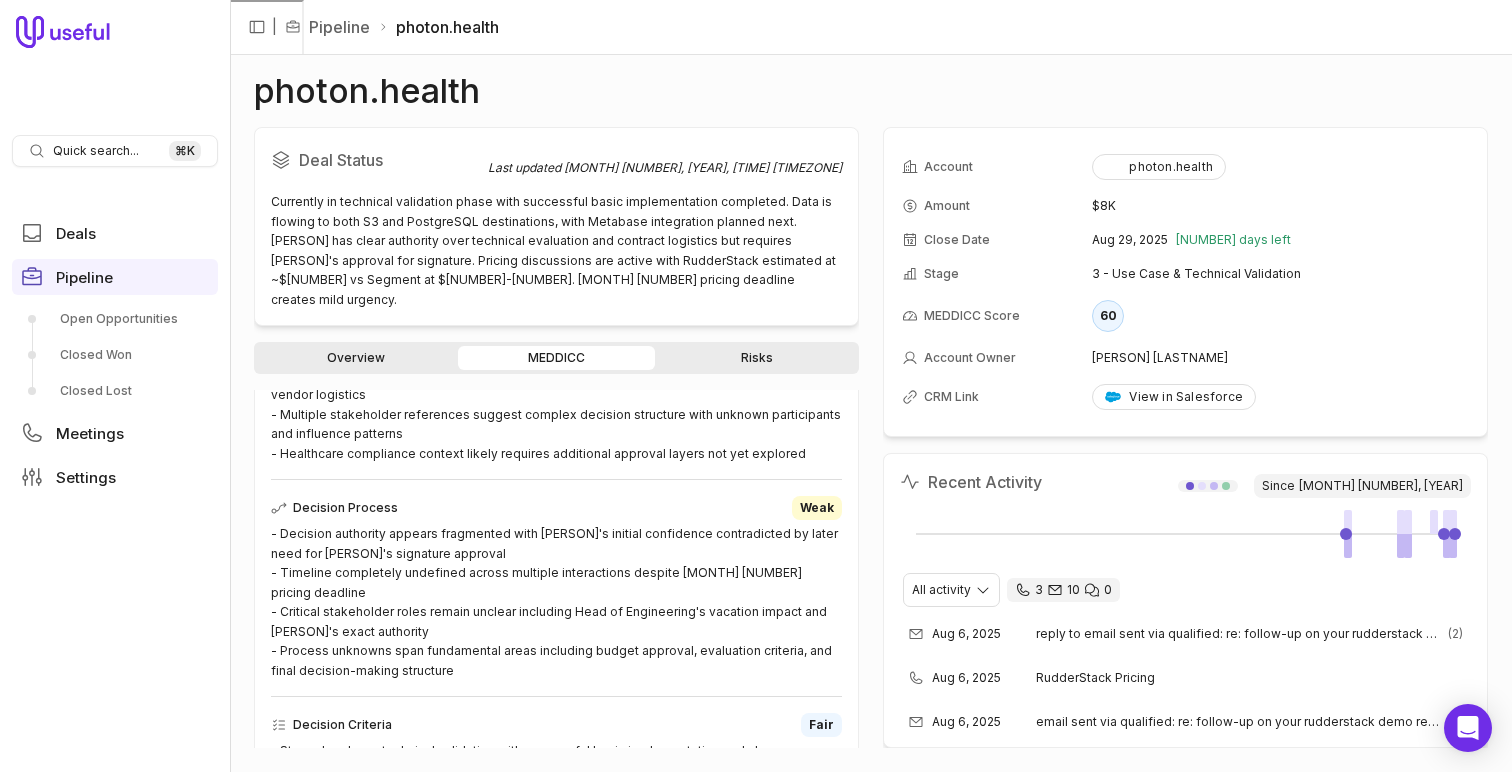 scroll, scrollTop: 552, scrollLeft: 0, axis: vertical 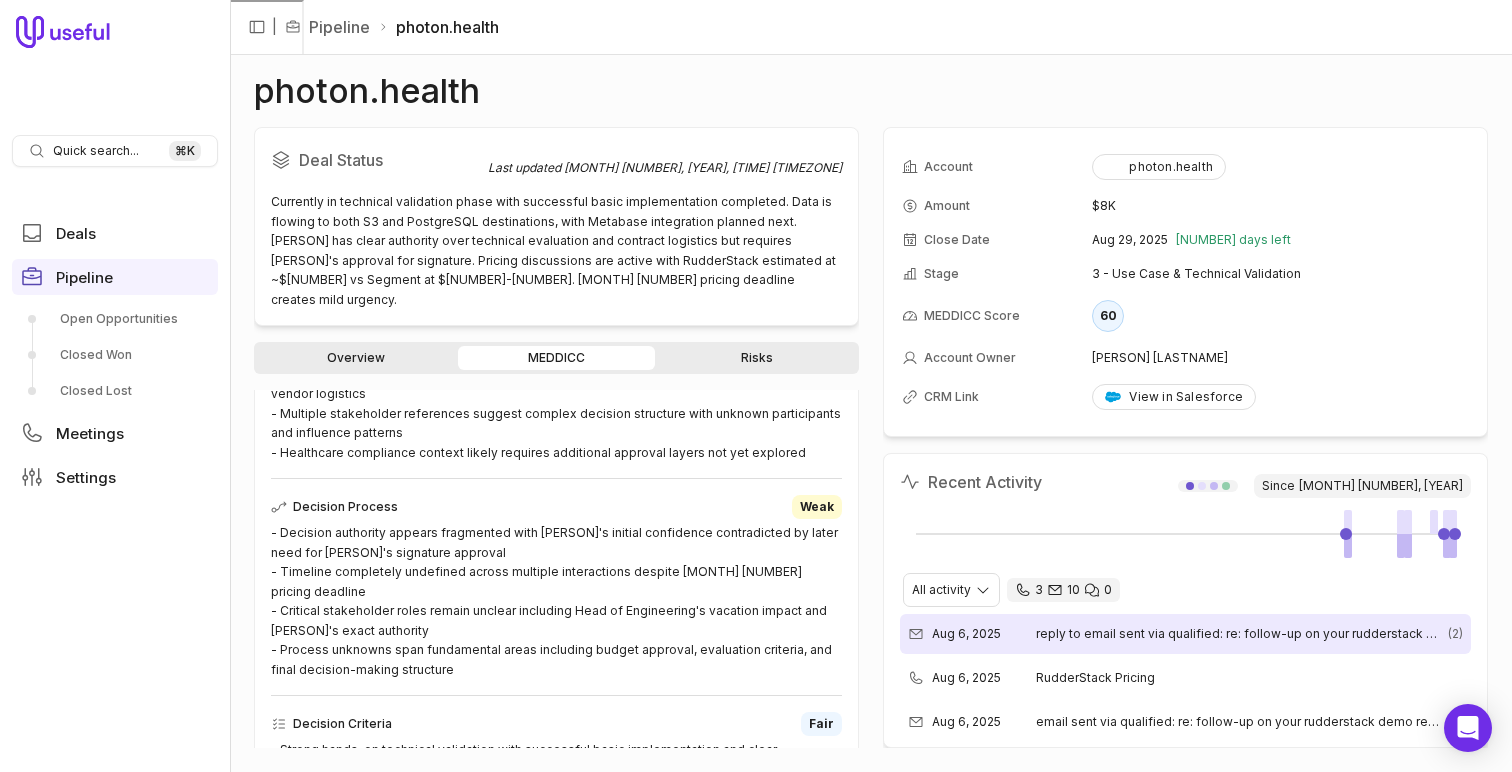click on "reply to email sent via qualified: re: follow-up on your rudderstack demo request" at bounding box center (1240, 634) 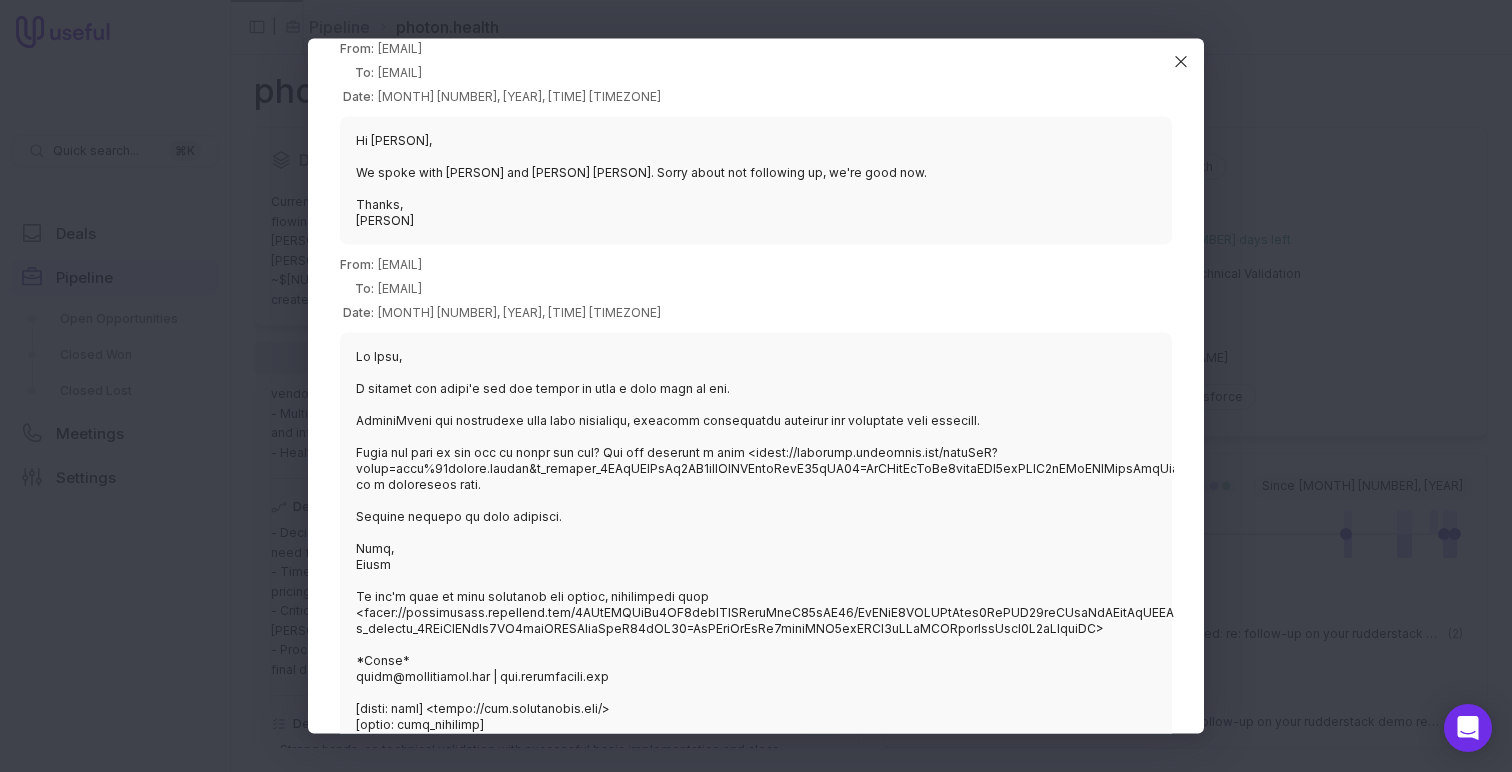 scroll, scrollTop: 92, scrollLeft: 0, axis: vertical 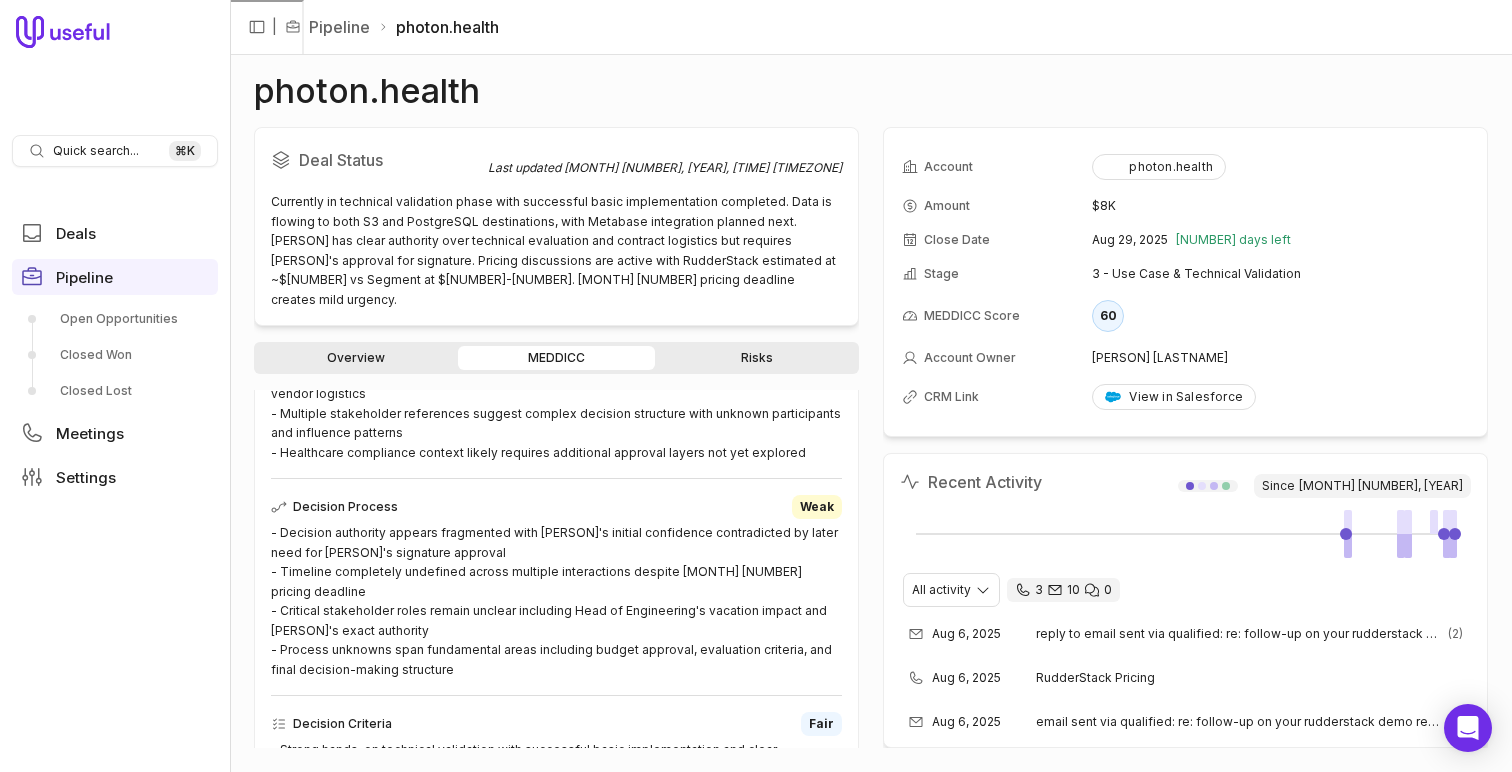 click on "Overview MEDDICC Risks" at bounding box center [556, 358] 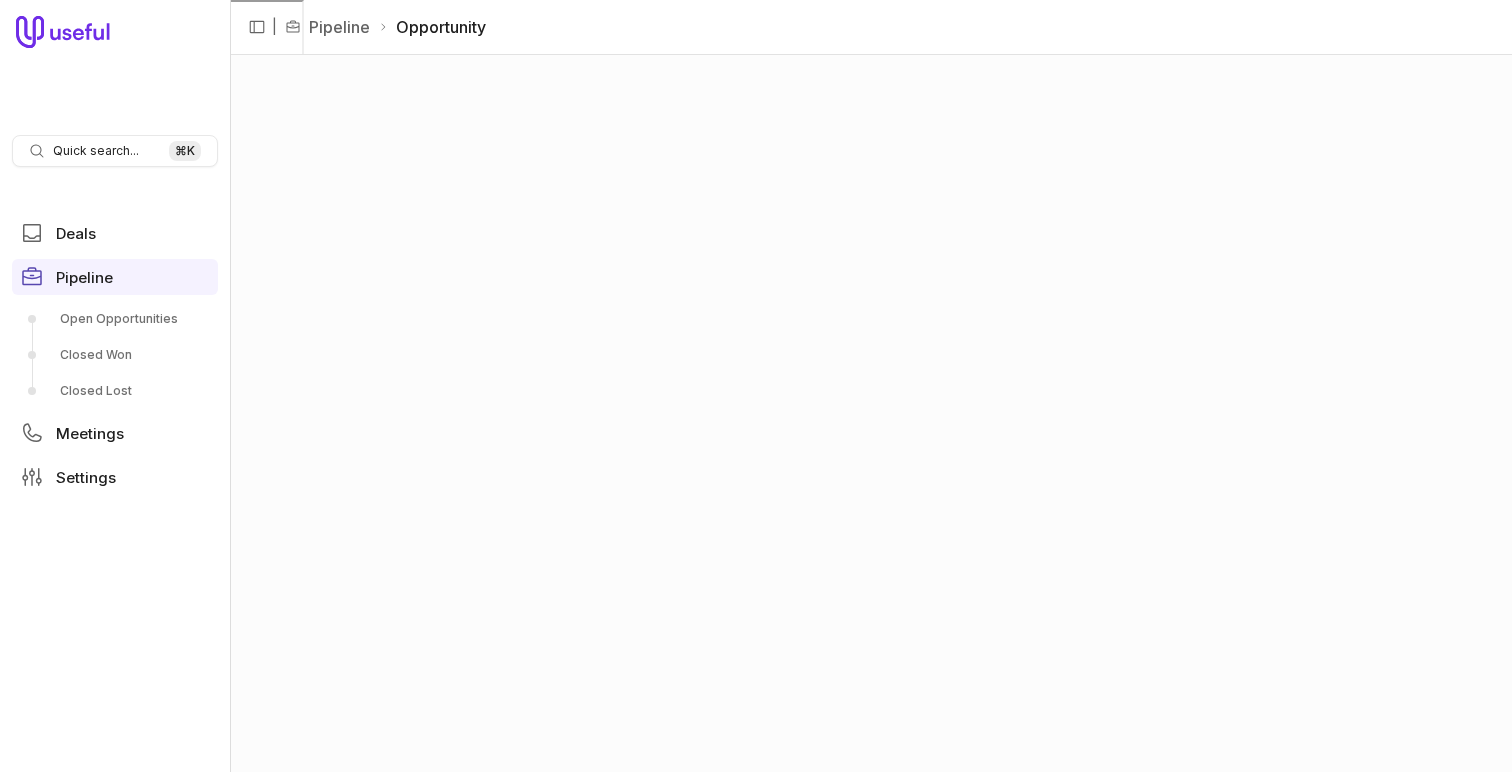 scroll, scrollTop: 0, scrollLeft: 0, axis: both 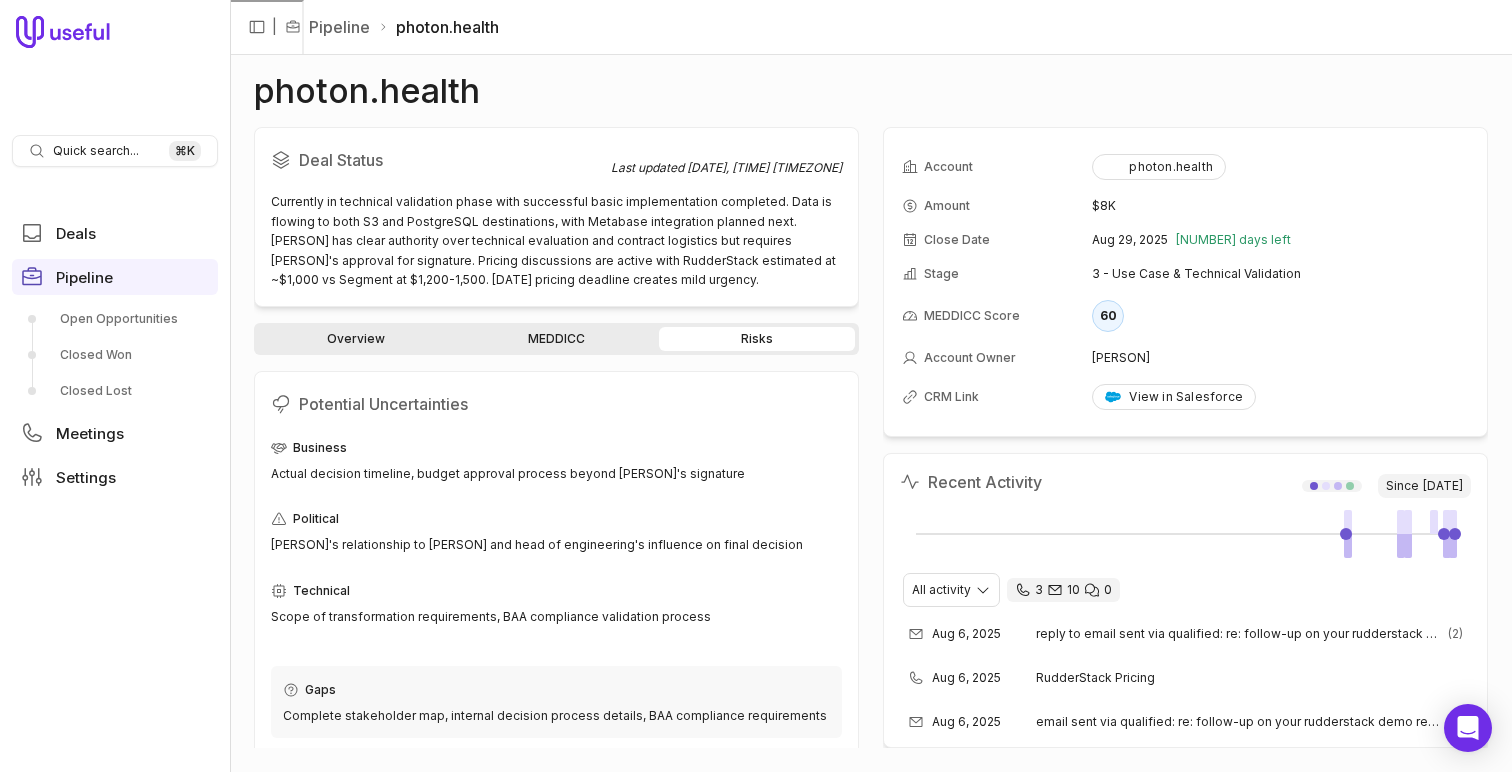 click on "Overview" at bounding box center [356, 339] 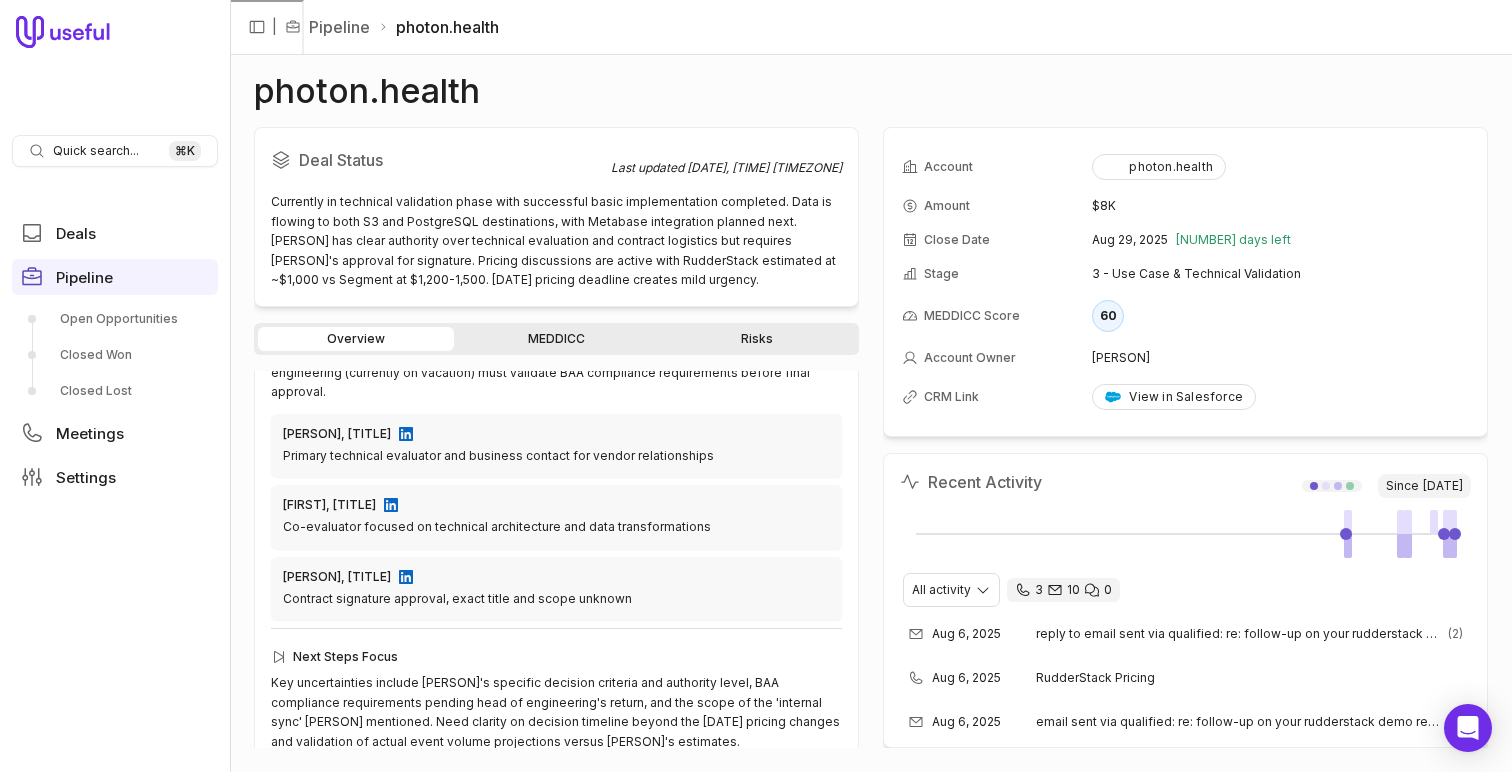 scroll, scrollTop: 650, scrollLeft: 0, axis: vertical 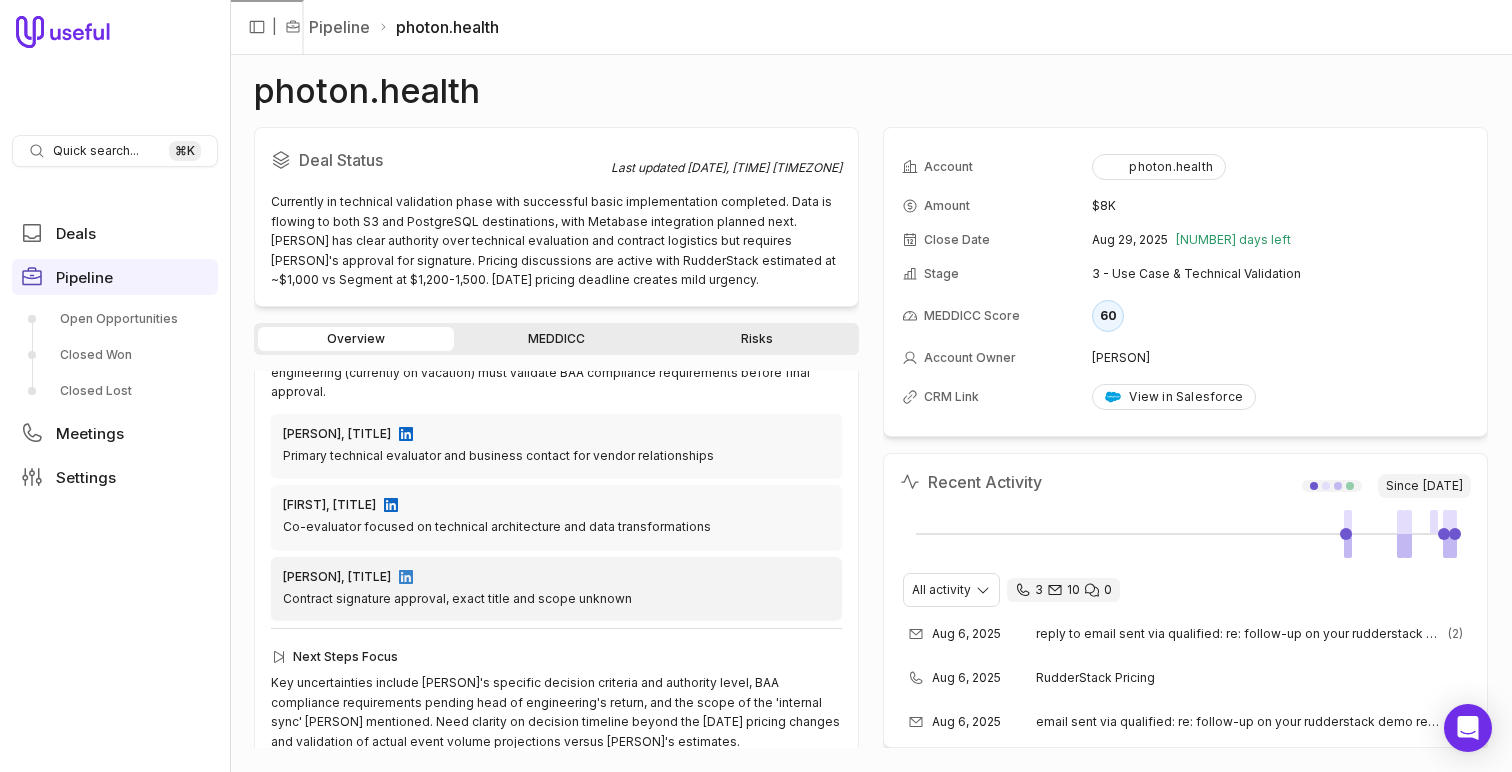 click at bounding box center [406, 577] 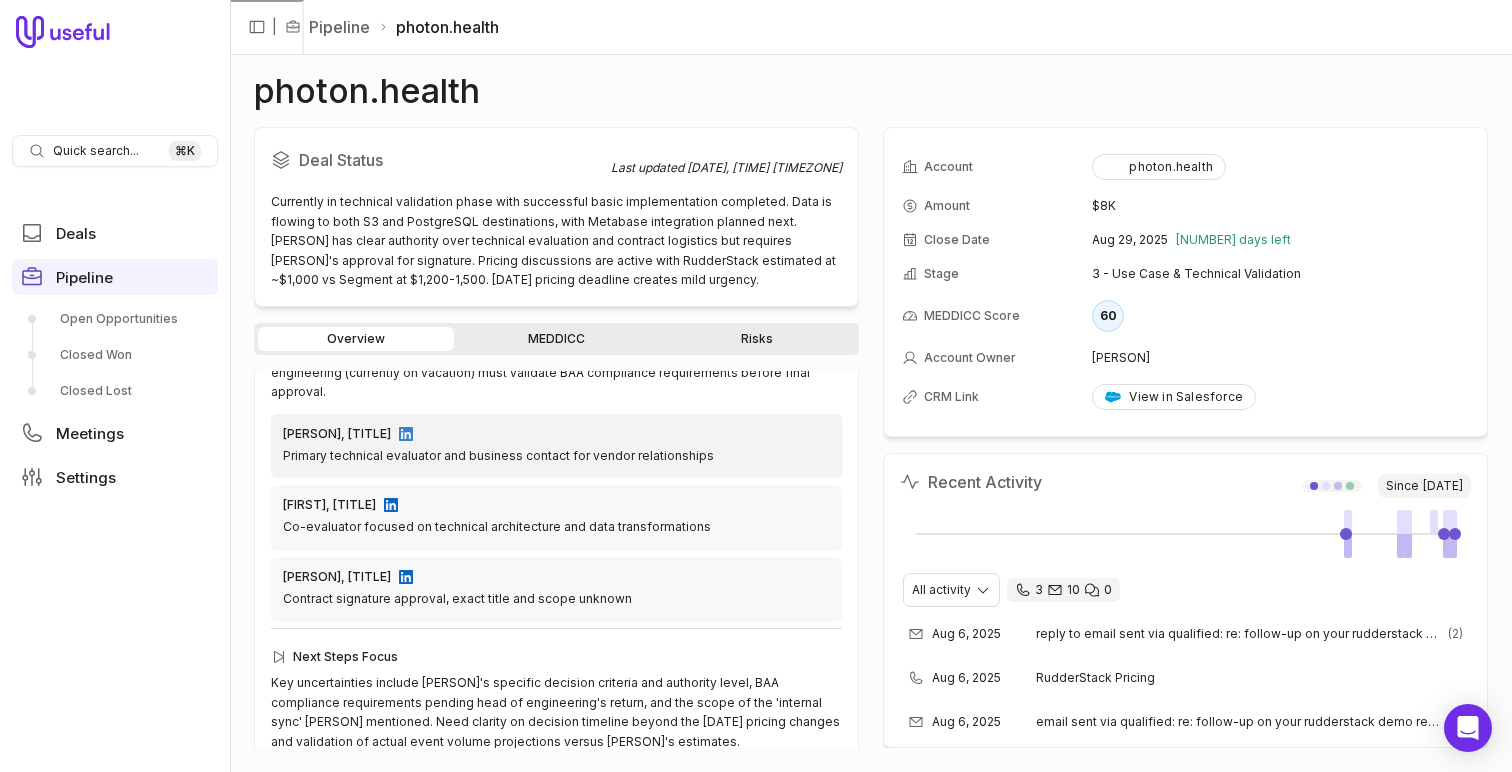 click at bounding box center (406, 434) 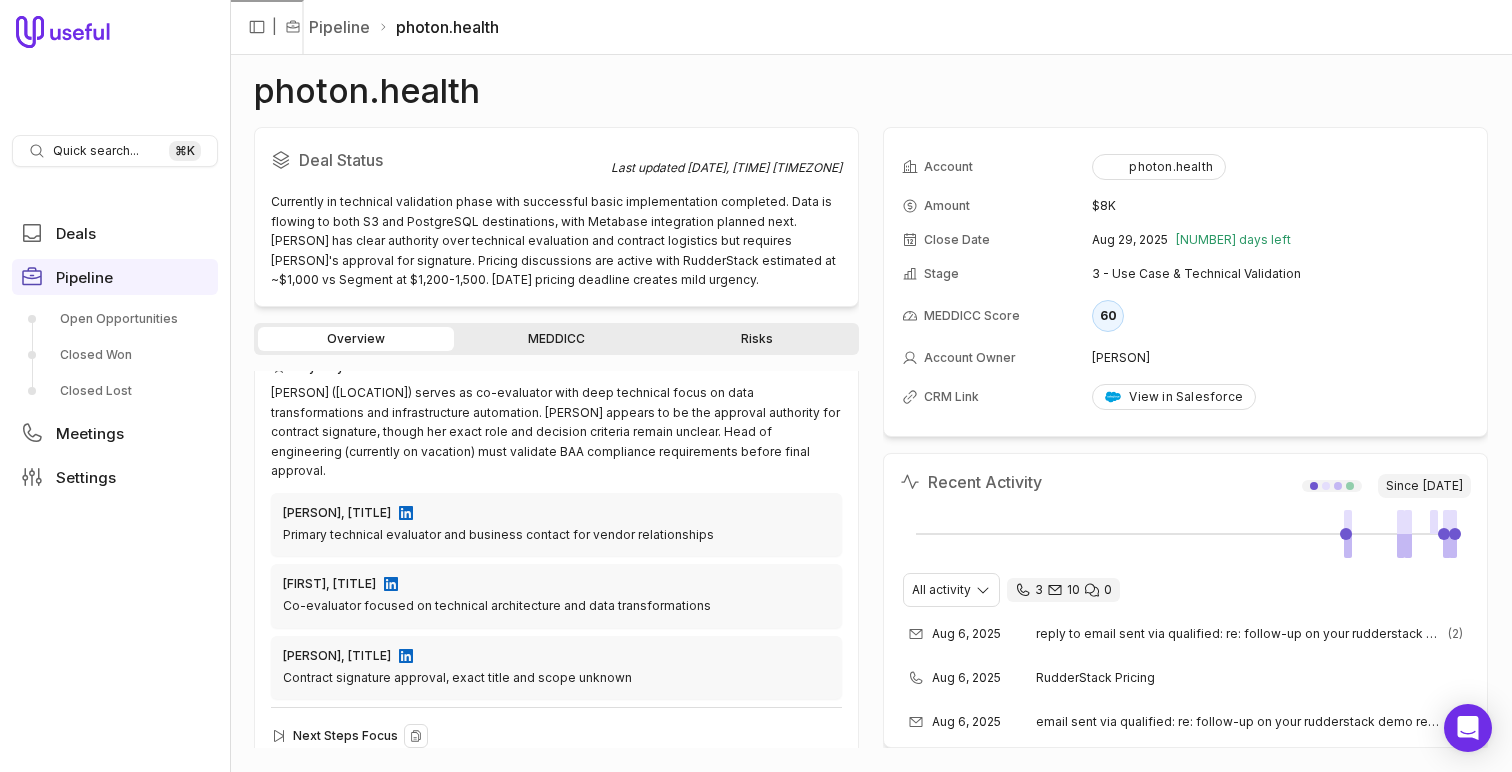 scroll, scrollTop: 650, scrollLeft: 0, axis: vertical 